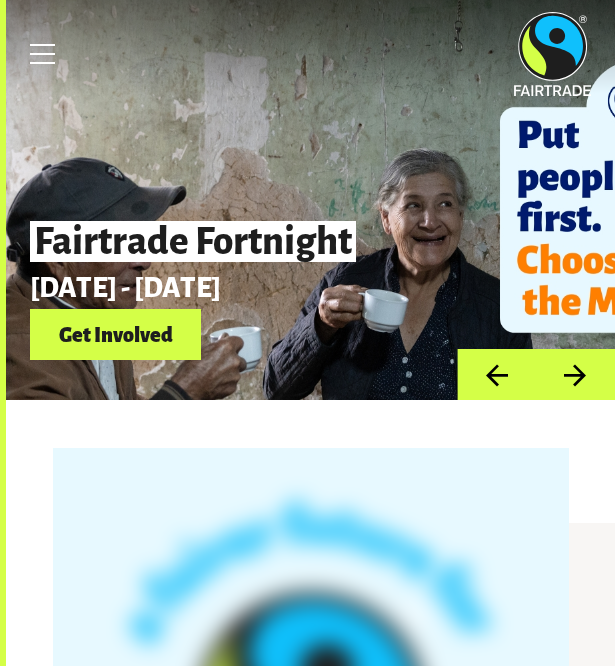 scroll, scrollTop: 0, scrollLeft: 0, axis: both 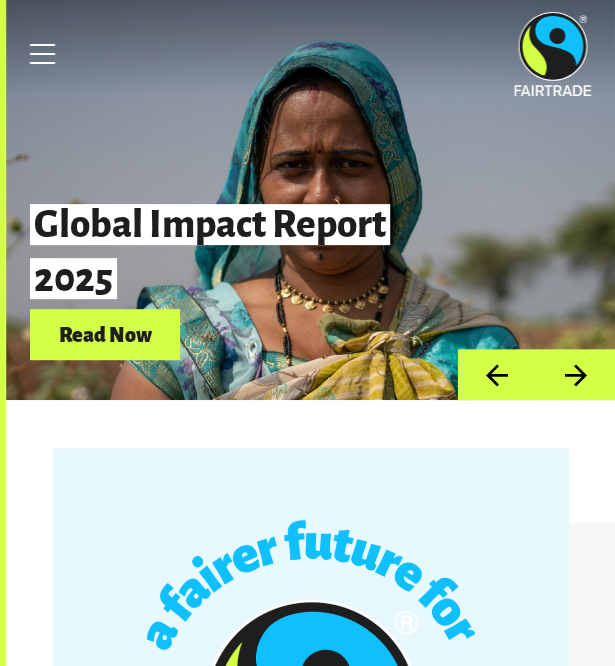 click on "Global Impact Report 2025" at bounding box center [235, 251] 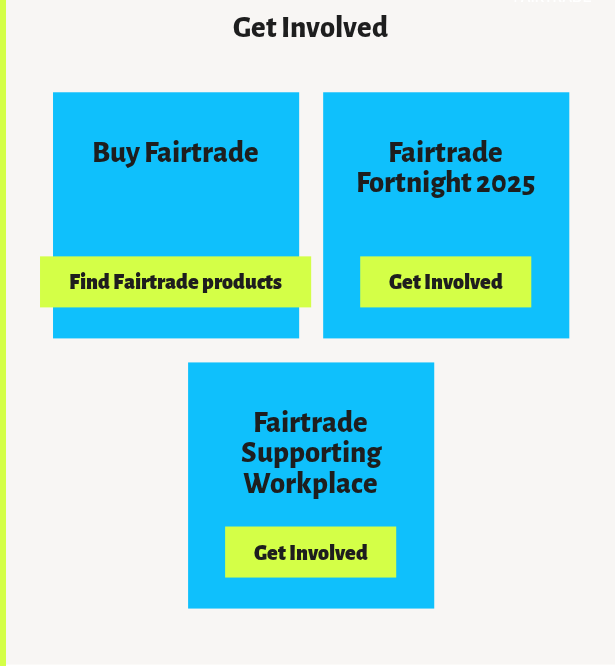 scroll, scrollTop: 2275, scrollLeft: 0, axis: vertical 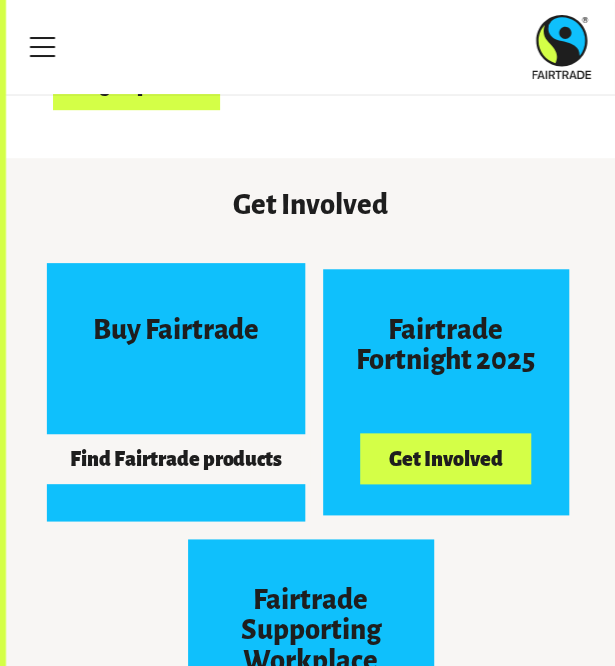 click on "Buy Fairtrade
Find Fairtrade products" at bounding box center (175, 391) 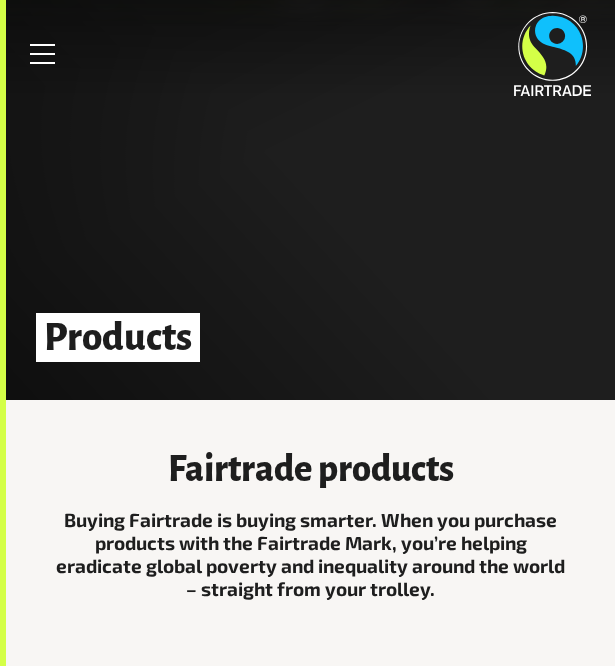 scroll, scrollTop: 0, scrollLeft: 0, axis: both 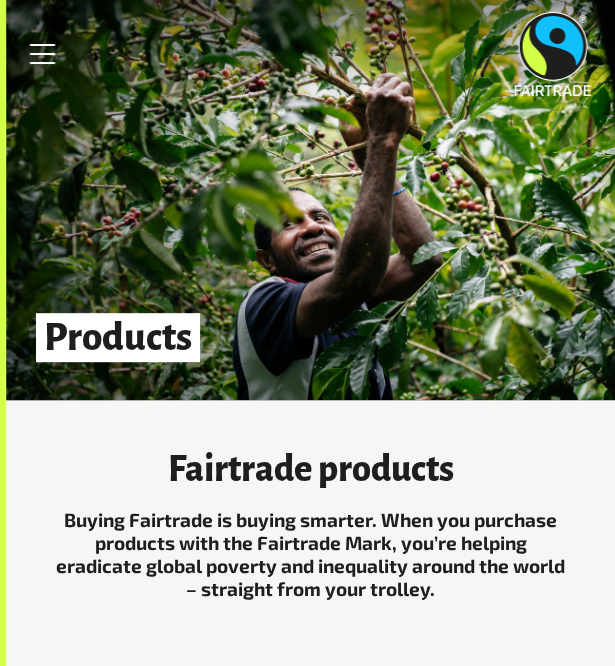 click at bounding box center (552, 54) 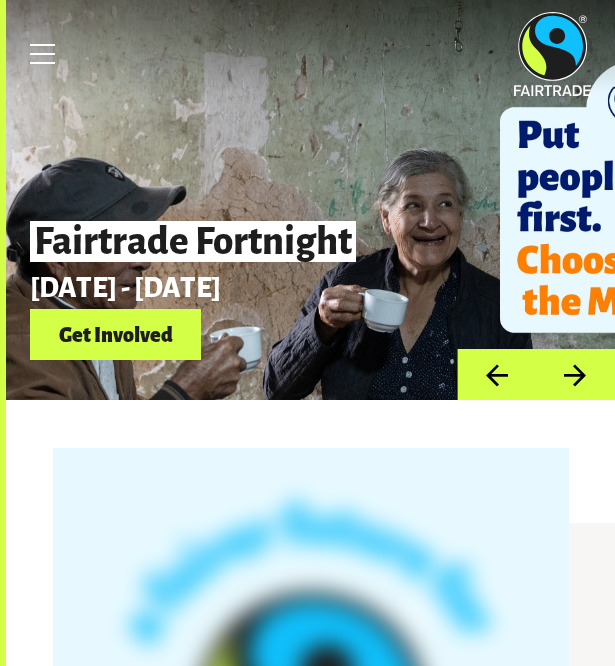 scroll, scrollTop: 0, scrollLeft: 0, axis: both 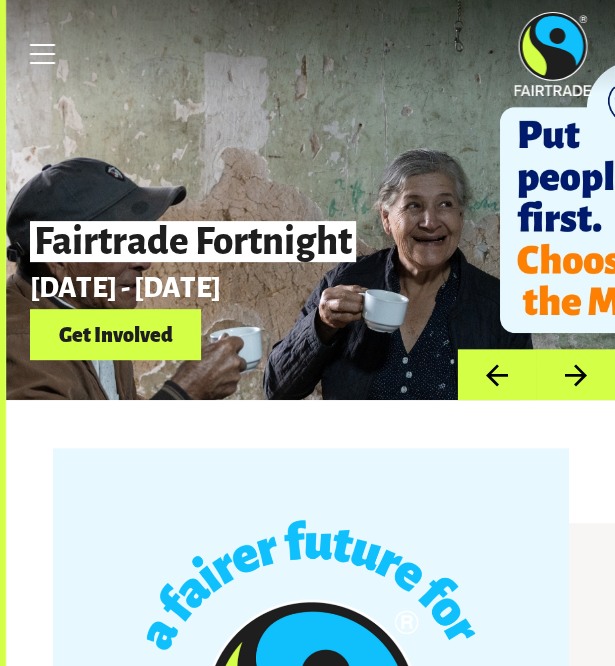 click on "Menu" at bounding box center (310, 54) 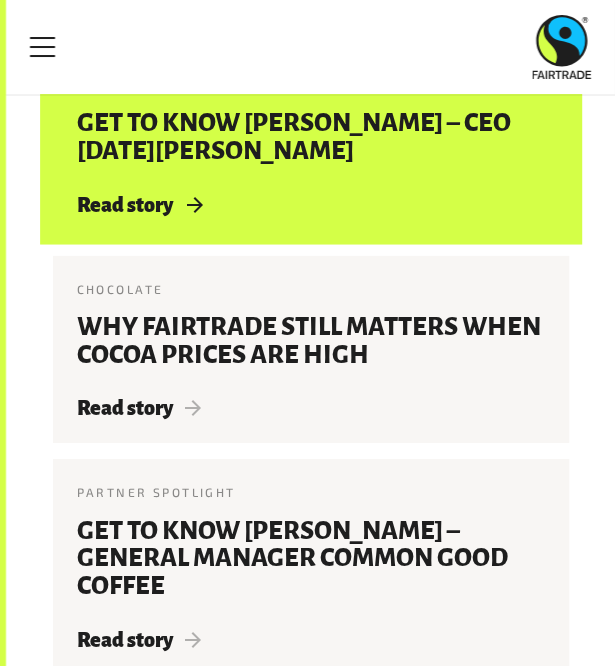 scroll, scrollTop: 3130, scrollLeft: 0, axis: vertical 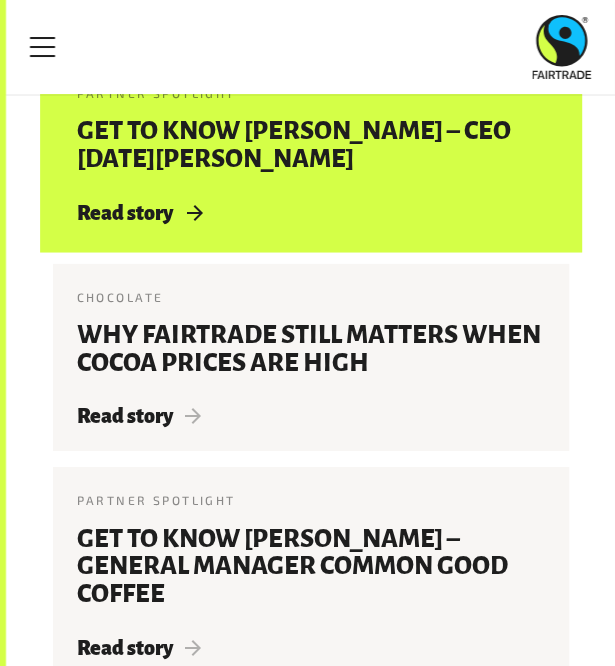 click on "Get to know [PERSON_NAME] – CEO [DATE][PERSON_NAME]" at bounding box center (311, 146) 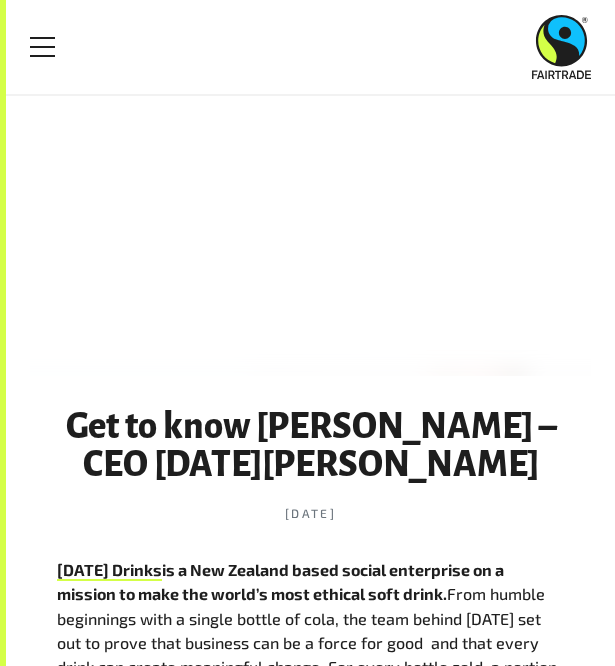 scroll, scrollTop: 0, scrollLeft: 0, axis: both 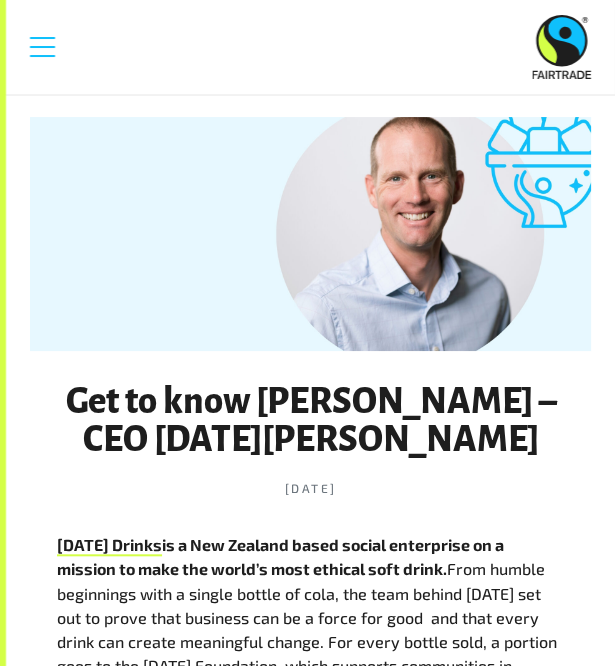 click on "Menu" at bounding box center [43, 47] 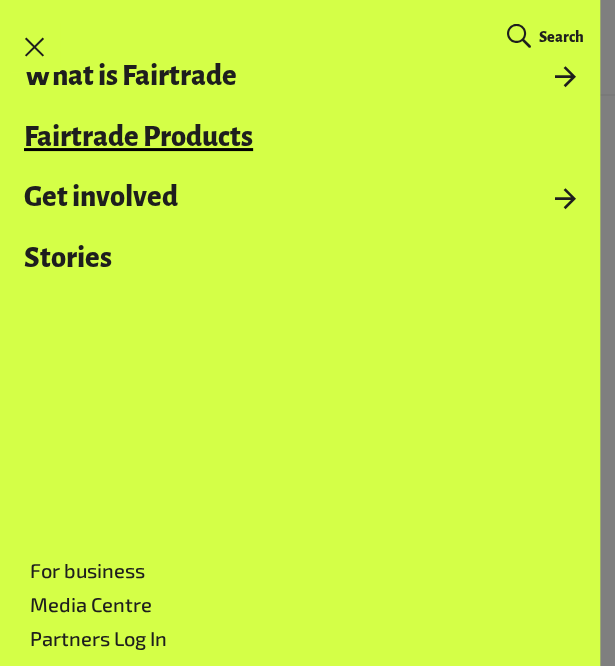 click on "Fairtrade Products" at bounding box center (300, 137) 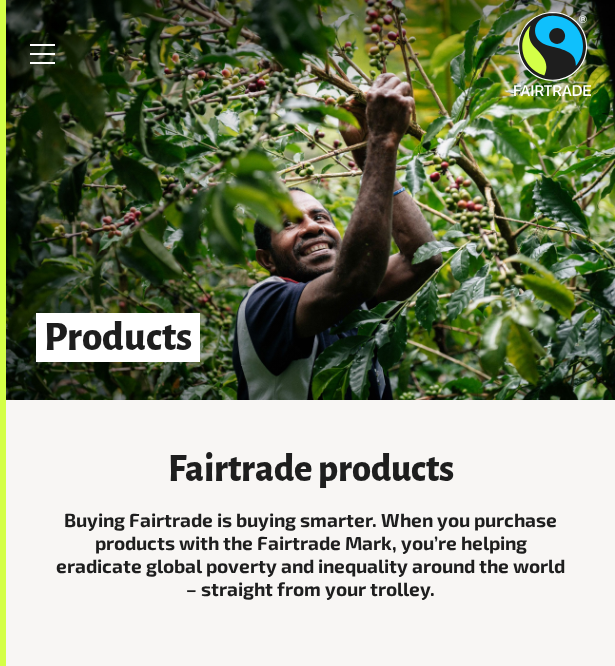 scroll, scrollTop: 0, scrollLeft: 0, axis: both 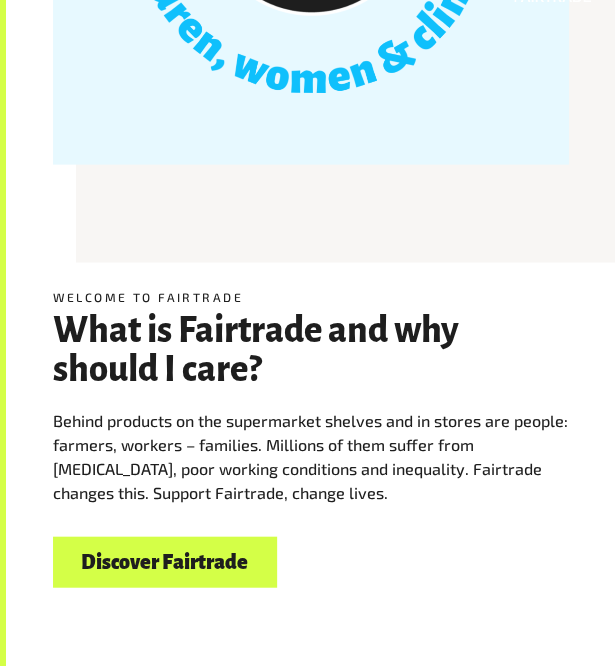 click at bounding box center (311, -94) 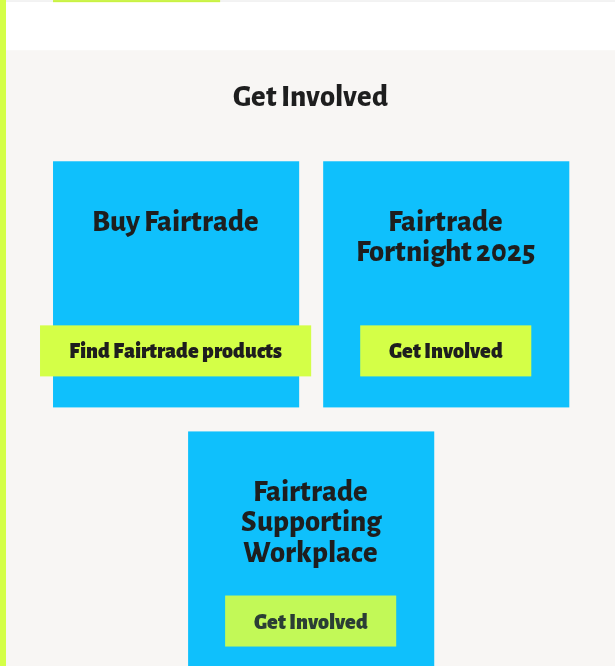scroll, scrollTop: 2216, scrollLeft: 0, axis: vertical 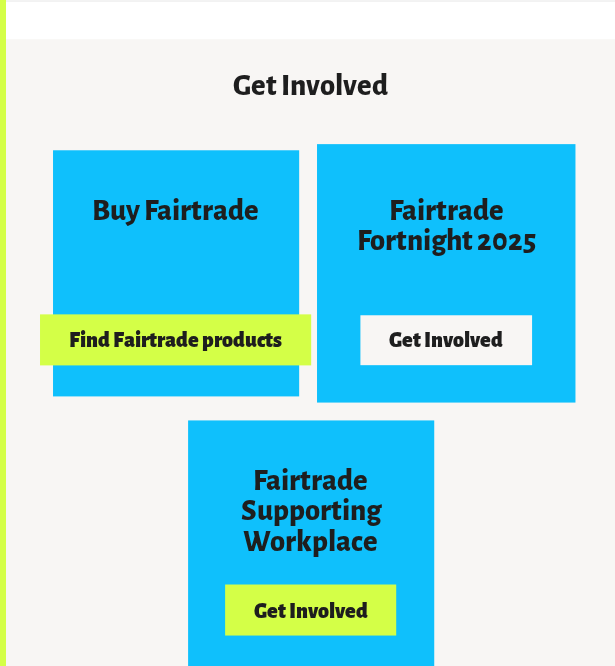 click on "Get Involved" at bounding box center (445, 339) 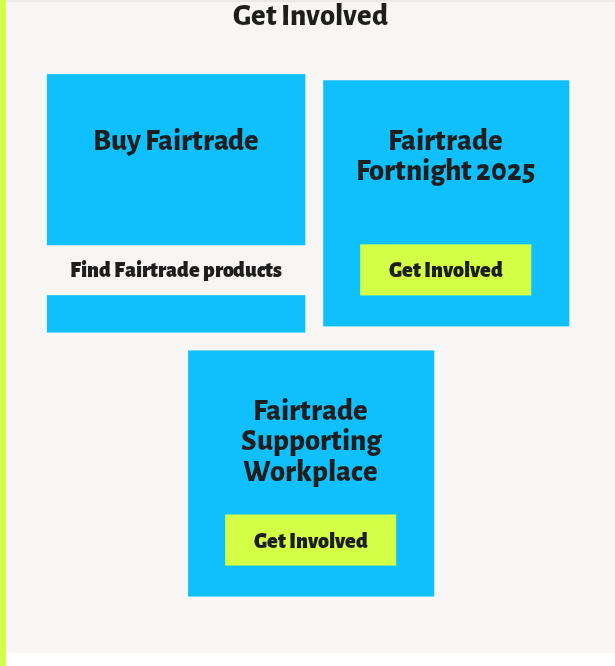 scroll, scrollTop: 2287, scrollLeft: 0, axis: vertical 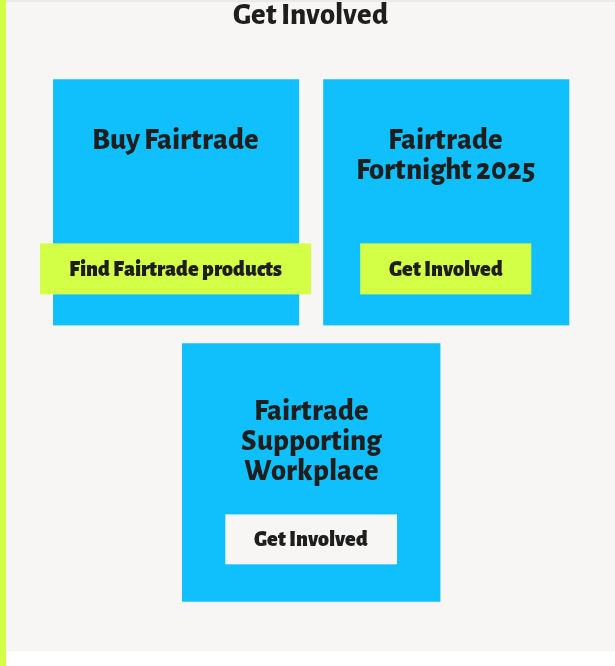 click on "Get Involved" at bounding box center (310, 538) 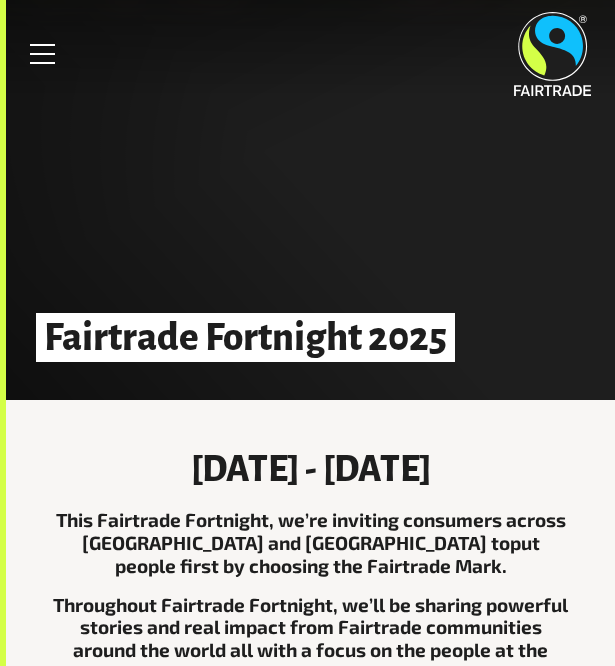 scroll, scrollTop: 0, scrollLeft: 0, axis: both 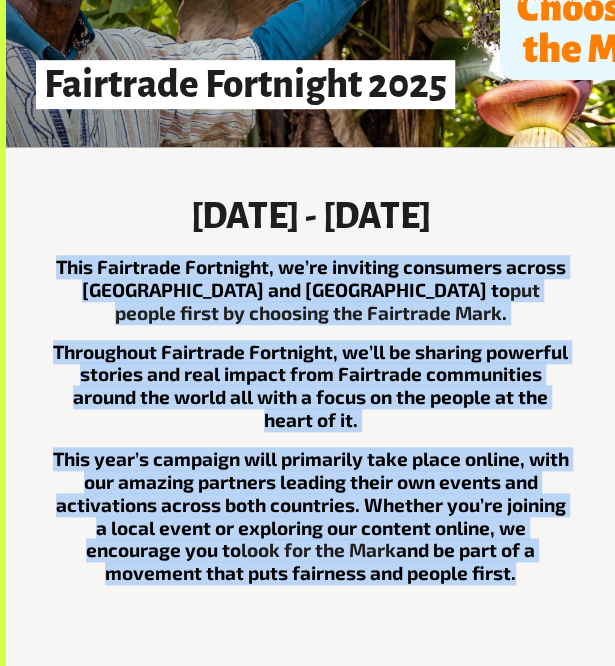 drag, startPoint x: 59, startPoint y: 263, endPoint x: 512, endPoint y: 579, distance: 552.3269 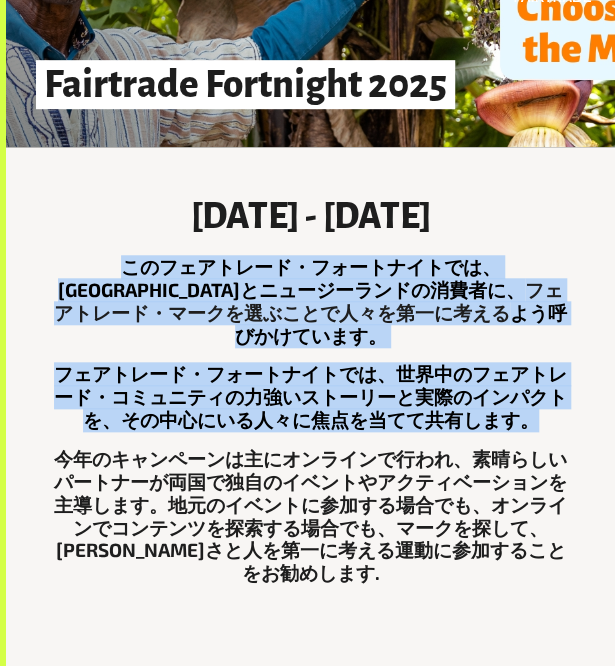 click on "4th - 17th August 2025
このフェアトレード・フォートナイトでは、オーストラリアとニュージーランドの消費者に、 フェアトレード・マークを選ぶことで人々を第一に考える よう呼びかけています。
フェアトレード・フォートナイトでは、世界中のフェアトレード・コミュニティの力強いストーリーと実際のインパクトを、その中心にいる人々に焦点を当てて共有します。
今年のキャンペーンは主にオンラインで行われ、素晴らしいパートナーが両国で独自のイベントやアクティベーションを主導します。地元のイベントに参加する場合でも、オンラインでコンテンツを探索する場合でも、 マークを探し て、公正さと人を第一に考える運動に参加することをお勧めします ." at bounding box center [311, 390] 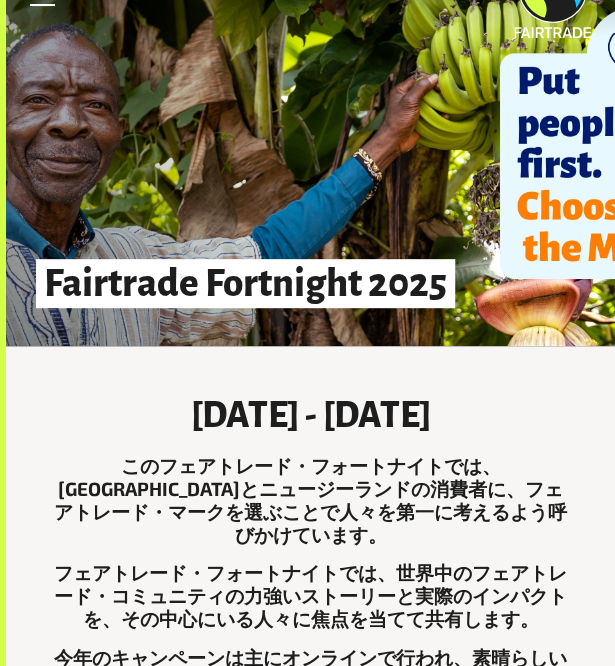 scroll, scrollTop: 59, scrollLeft: 0, axis: vertical 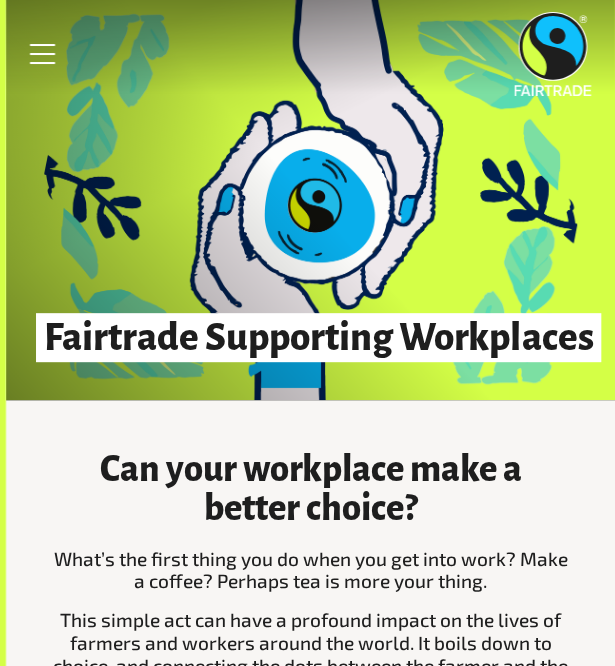 click at bounding box center (552, 54) 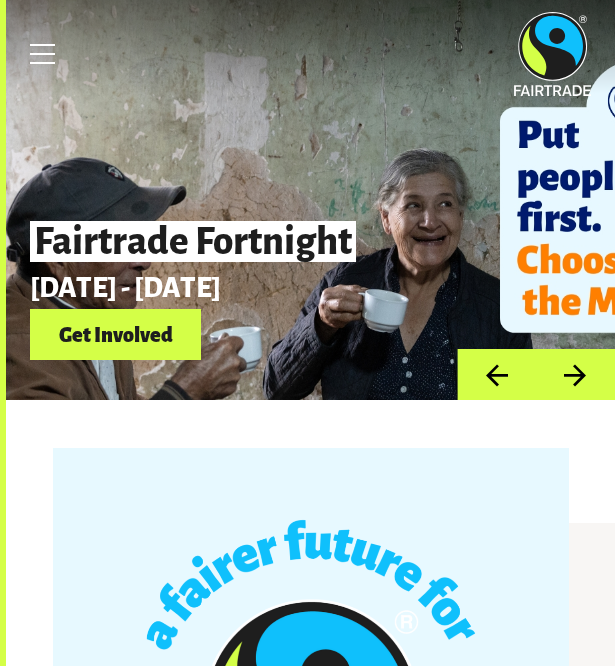 scroll, scrollTop: 0, scrollLeft: 0, axis: both 